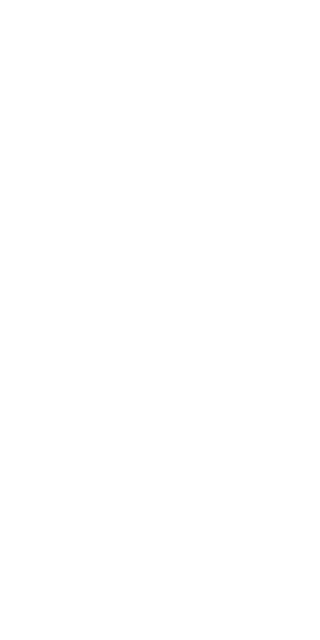scroll, scrollTop: 0, scrollLeft: 0, axis: both 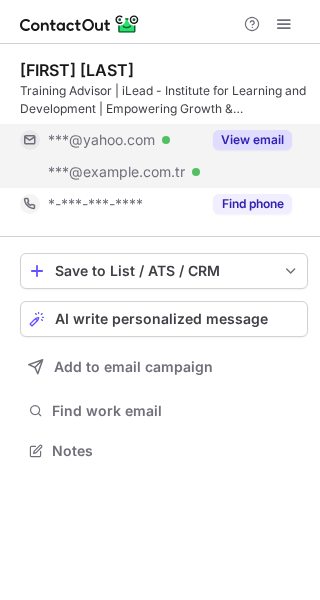 click on "View email" at bounding box center [246, 140] 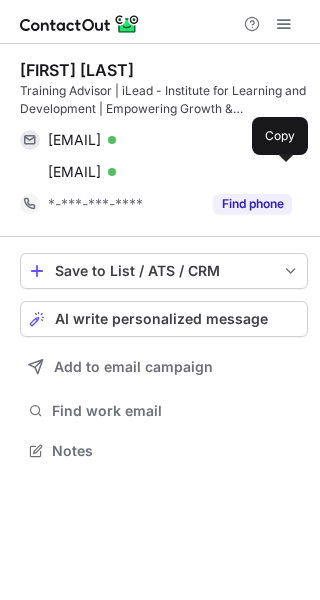 click at bounding box center (282, 172) 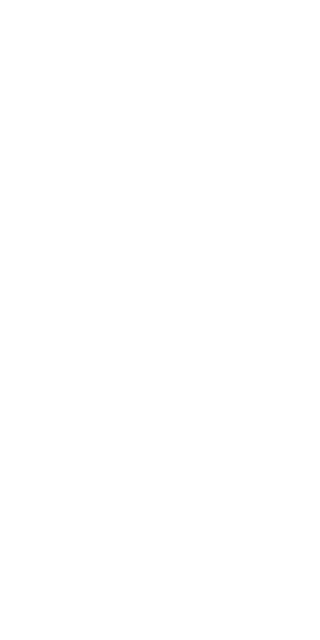 scroll, scrollTop: 0, scrollLeft: 0, axis: both 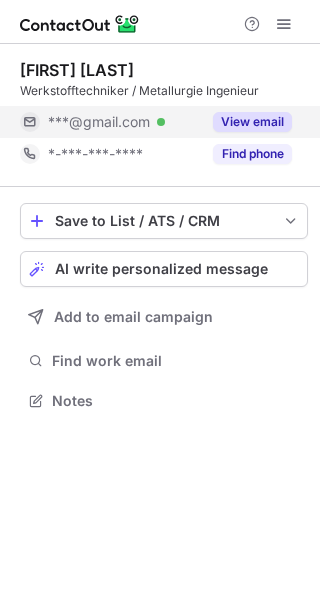 click on "View email" at bounding box center [252, 122] 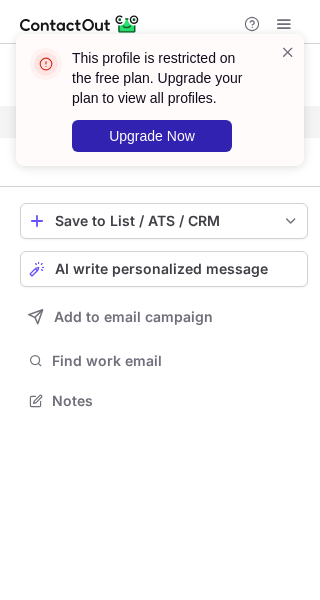 click on "This profile is restricted on the free plan. Upgrade your plan to view all profiles. Upgrade Now" at bounding box center [152, 100] 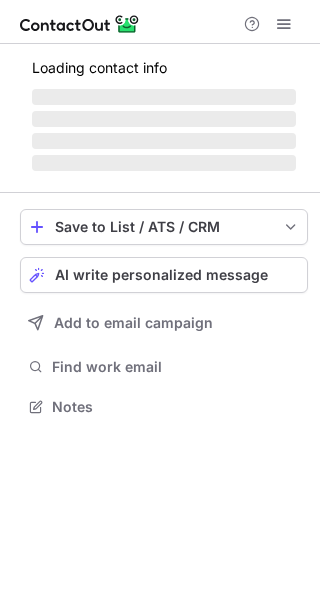scroll, scrollTop: 0, scrollLeft: 0, axis: both 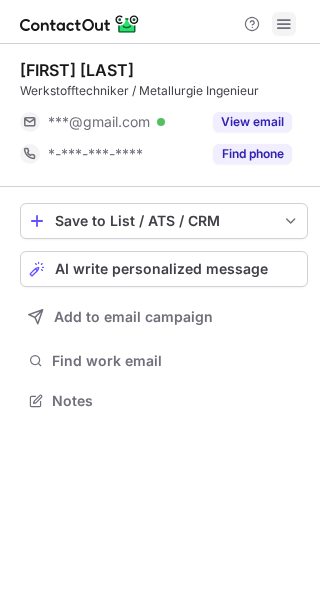 click at bounding box center (284, 24) 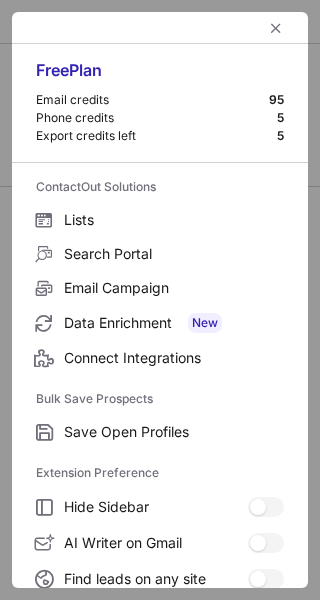 scroll, scrollTop: 233, scrollLeft: 0, axis: vertical 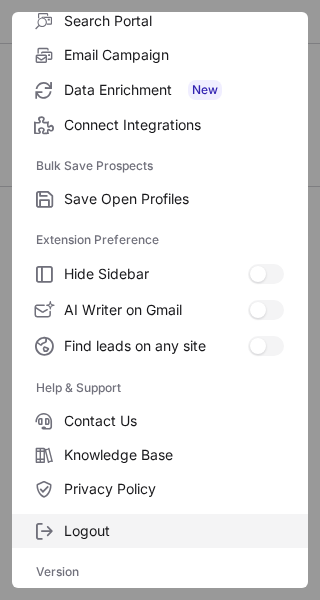 click on "Logout" at bounding box center [174, 199] 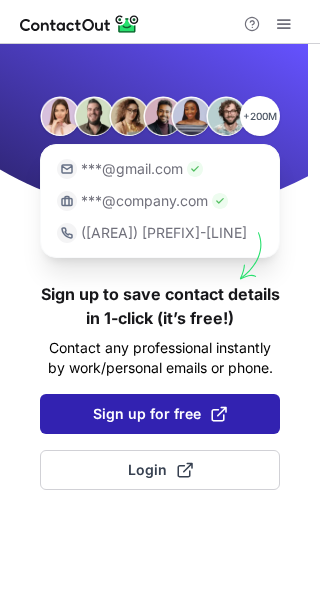 click on "Sign up for free" at bounding box center (160, 414) 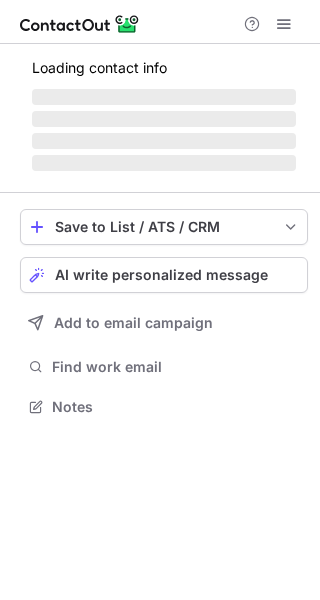 scroll, scrollTop: 0, scrollLeft: 0, axis: both 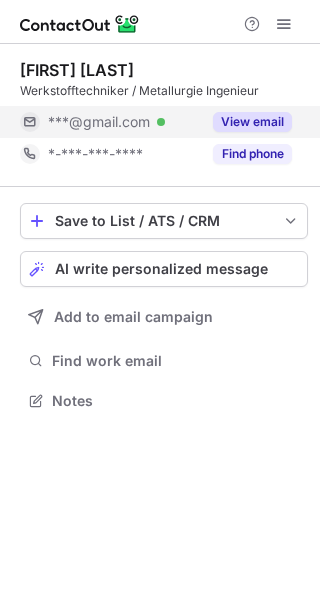 click on "View email" at bounding box center (252, 122) 